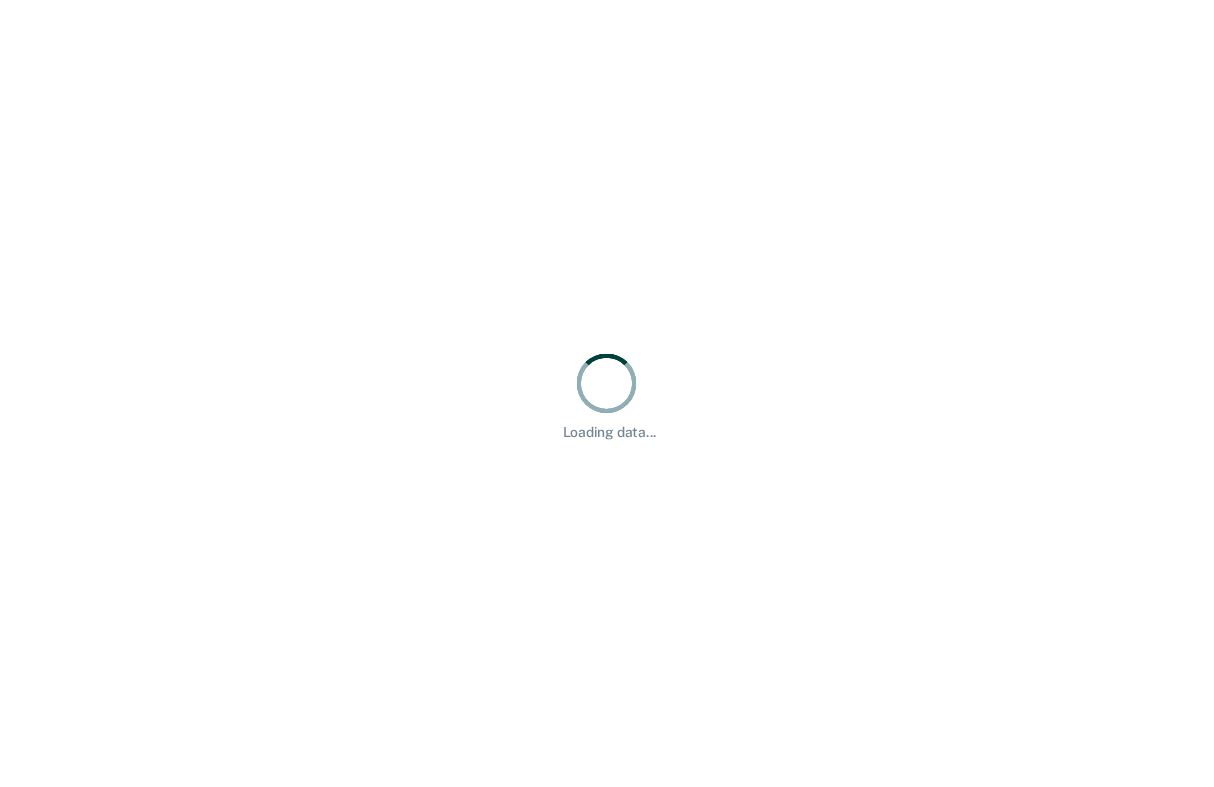 scroll, scrollTop: 0, scrollLeft: 0, axis: both 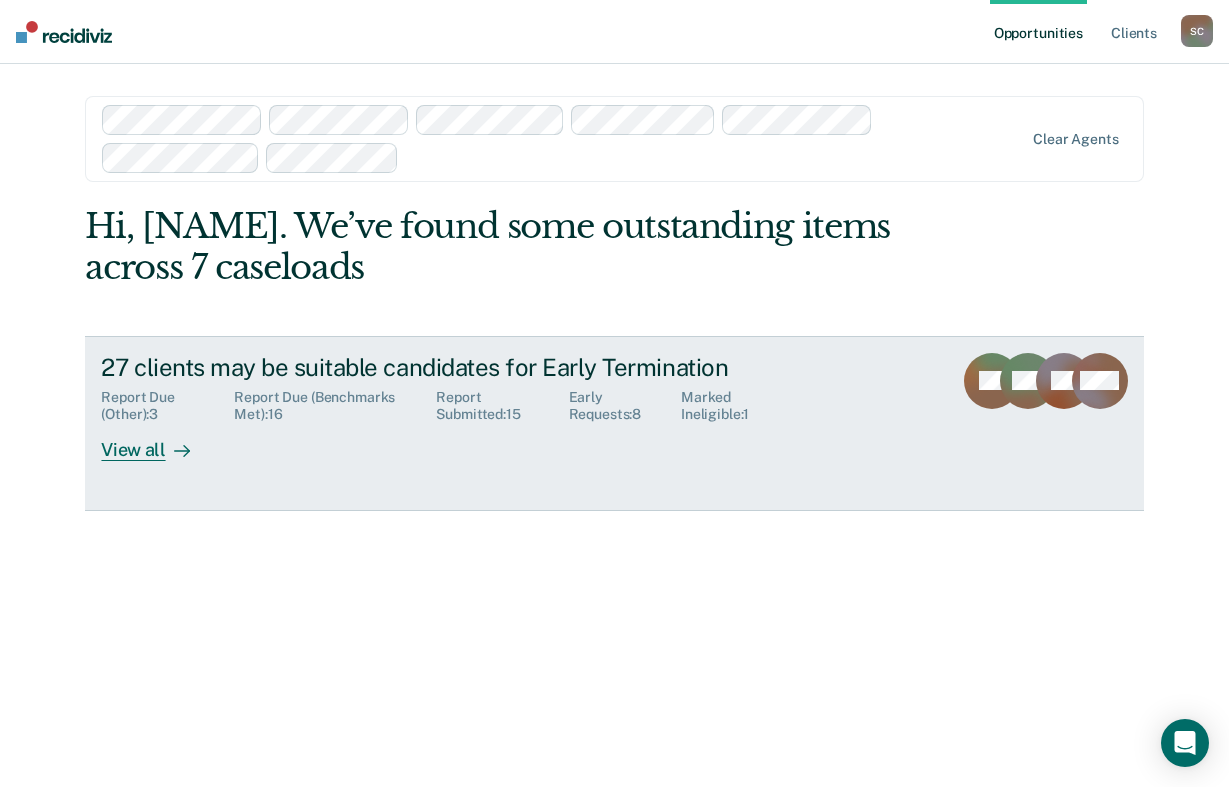 click on "View all" at bounding box center (157, 442) 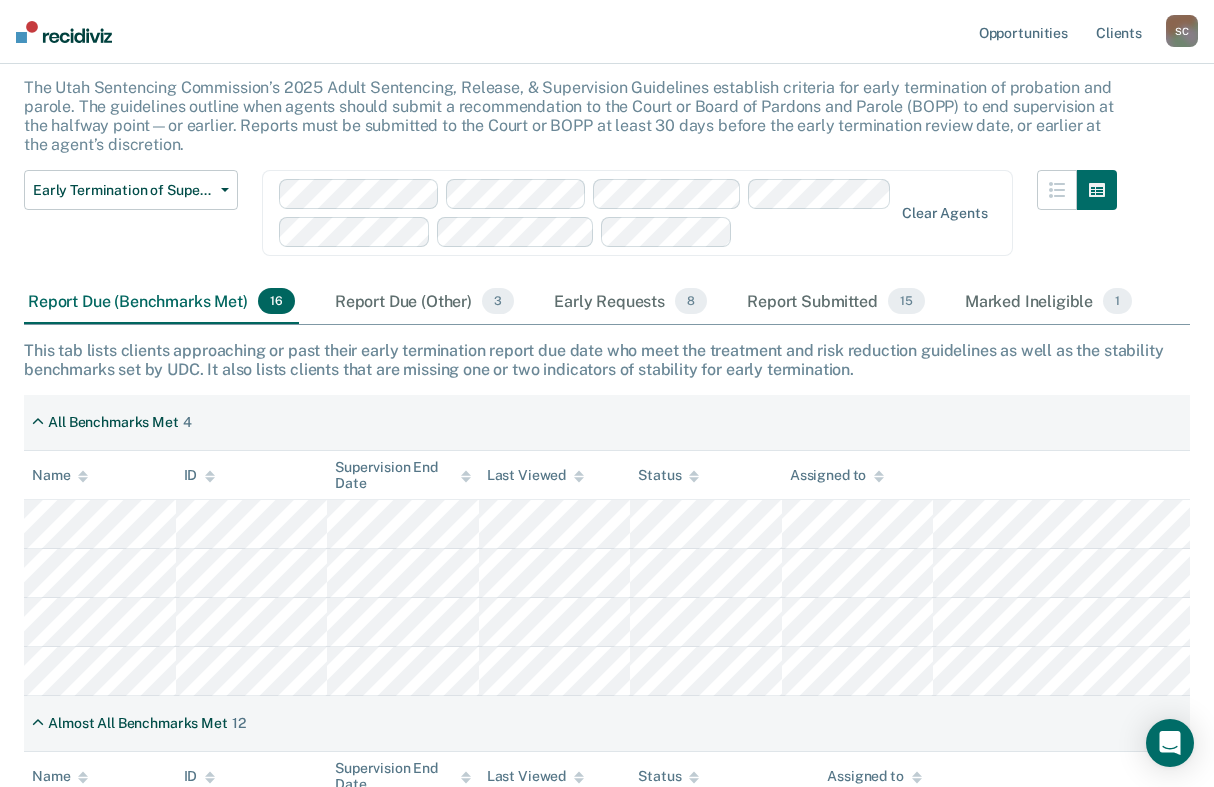 scroll, scrollTop: 0, scrollLeft: 0, axis: both 